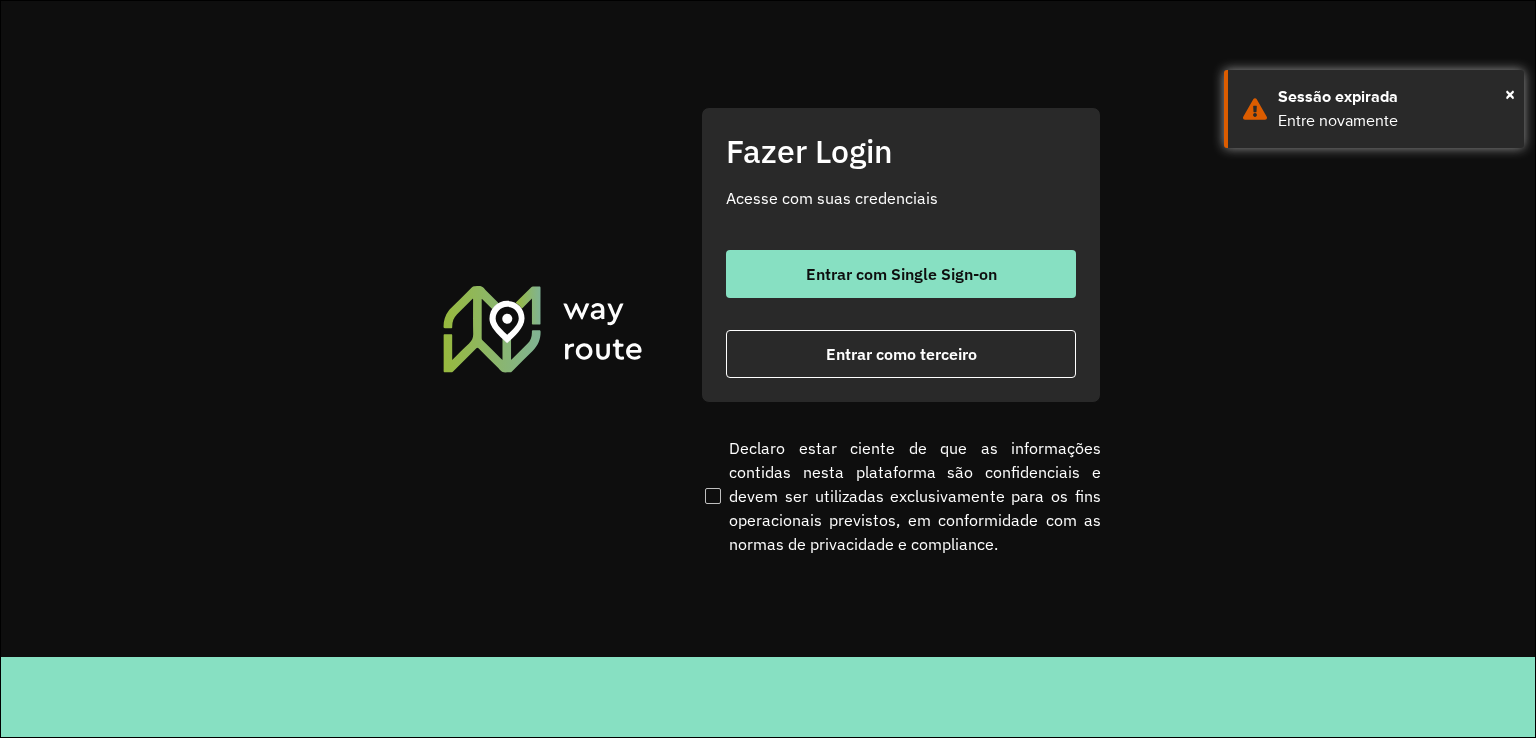 scroll, scrollTop: 0, scrollLeft: 0, axis: both 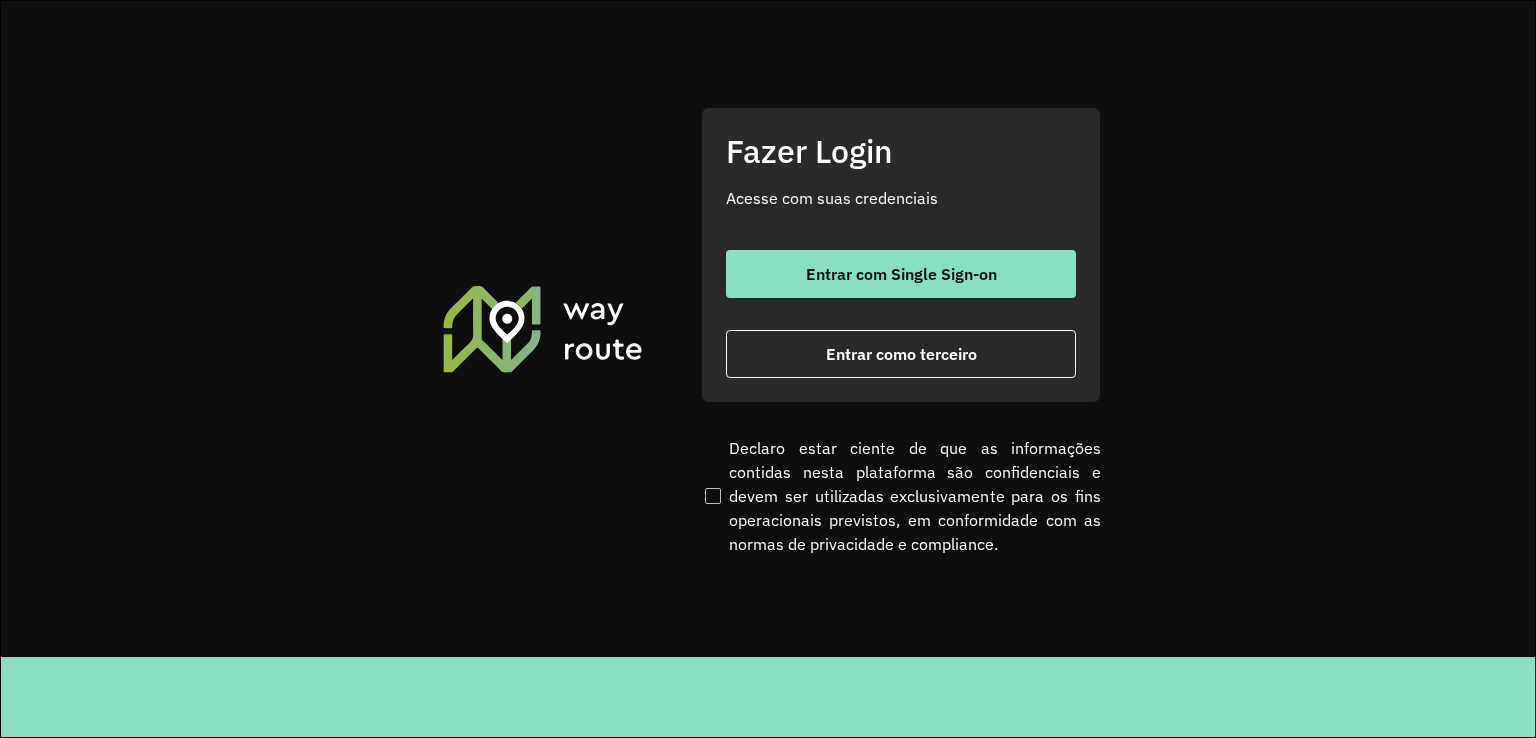 click on "Fazer Login Acesse com suas credenciais    Entrar com Single Sign-on    Entrar como terceiro" 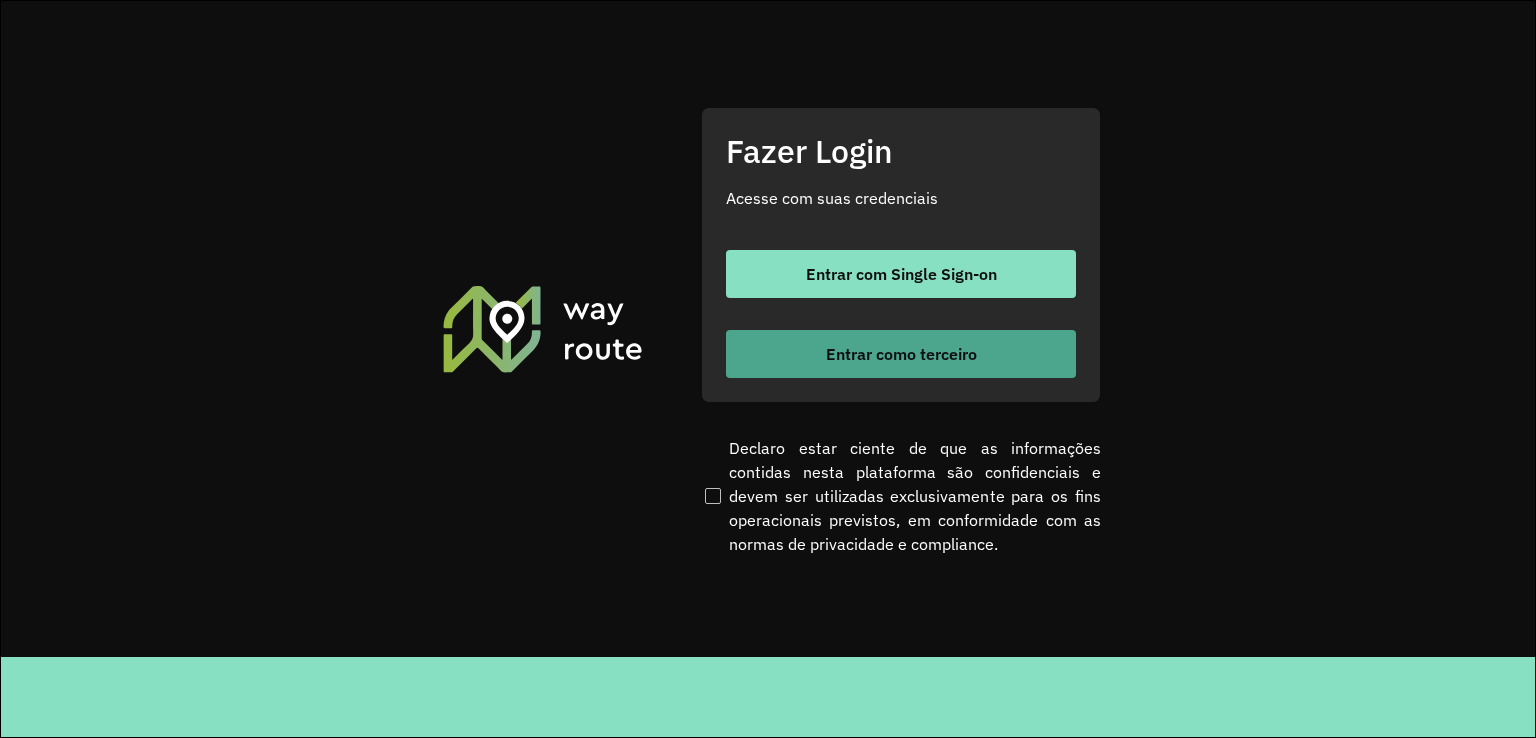 click on "Entrar como terceiro" at bounding box center [901, 354] 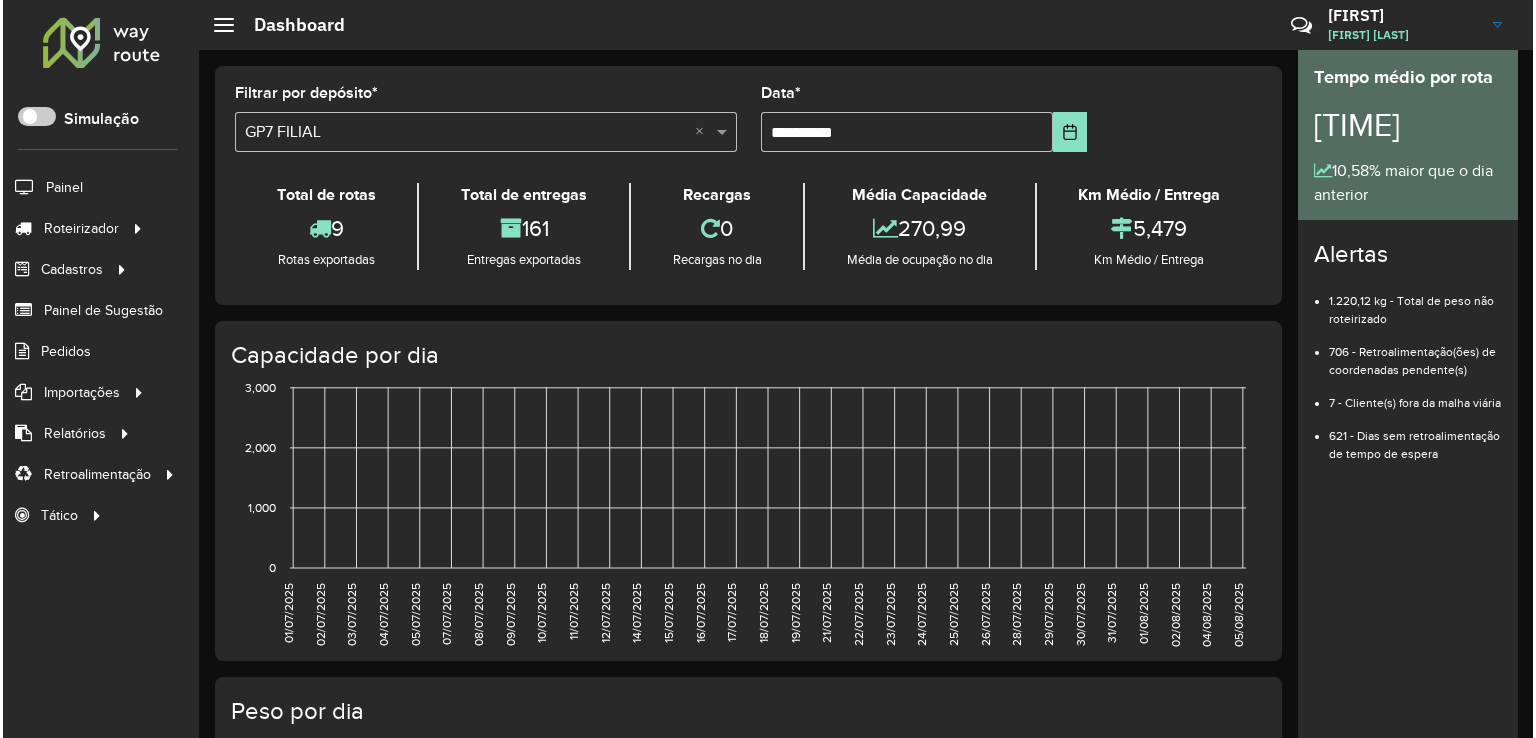 scroll, scrollTop: 0, scrollLeft: 0, axis: both 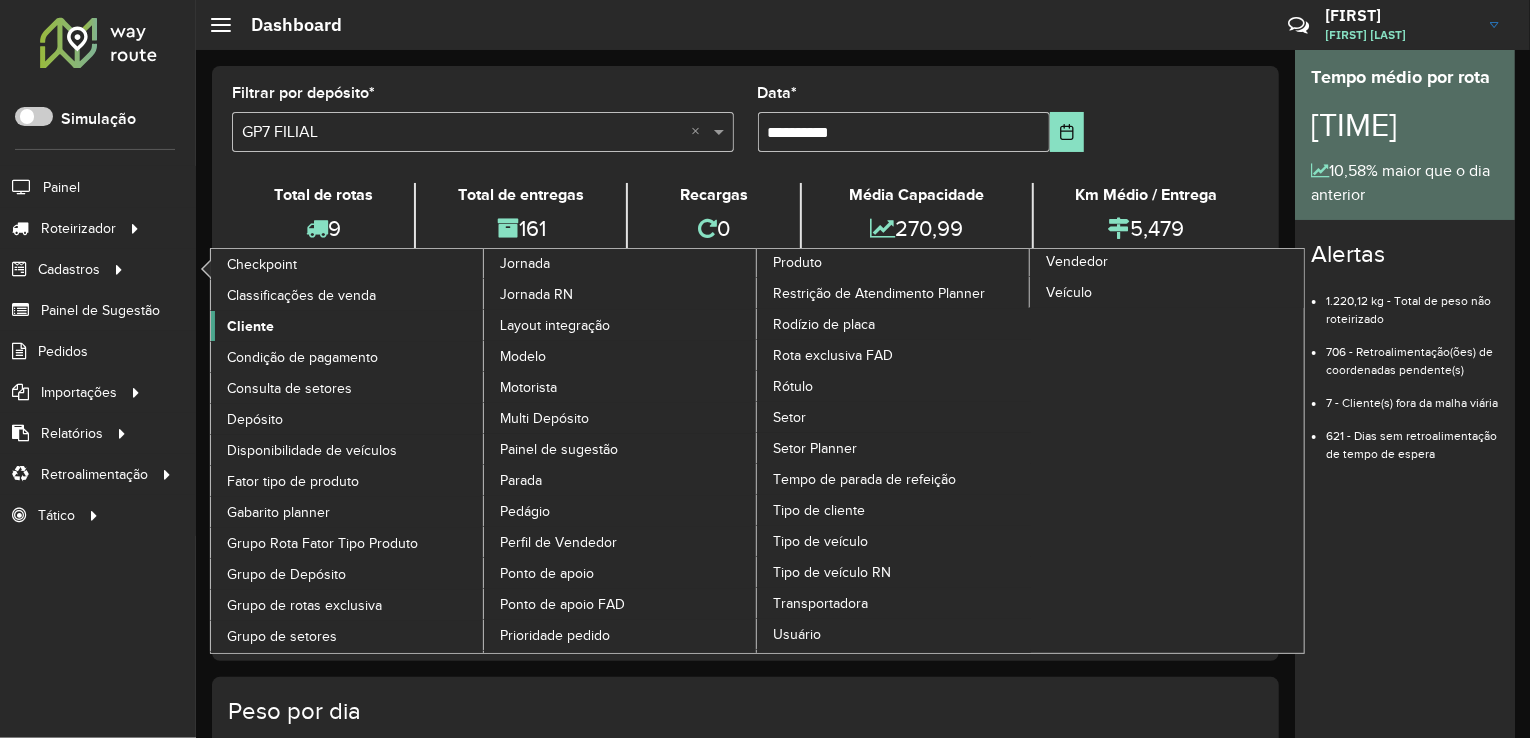 click on "Cliente" 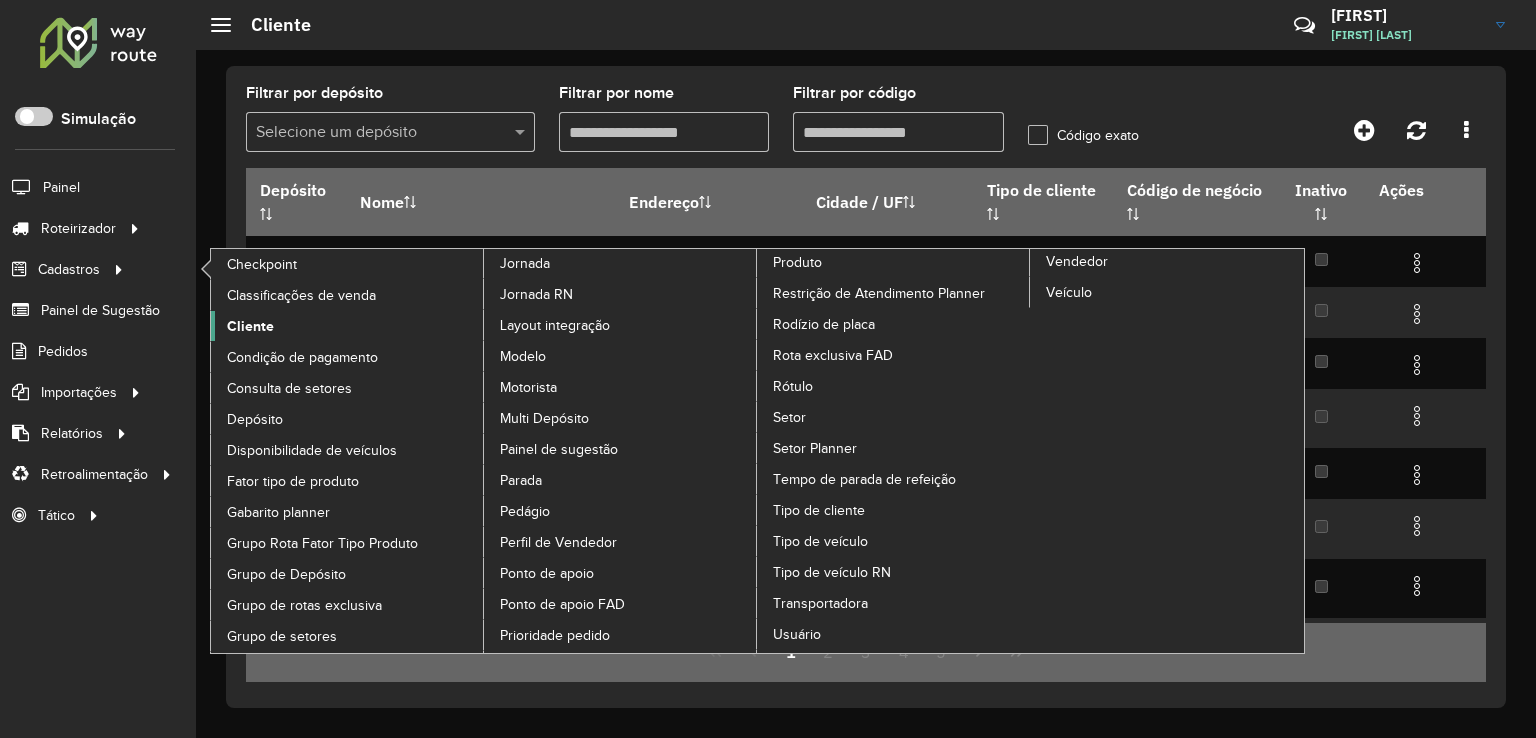 click on "Cliente" 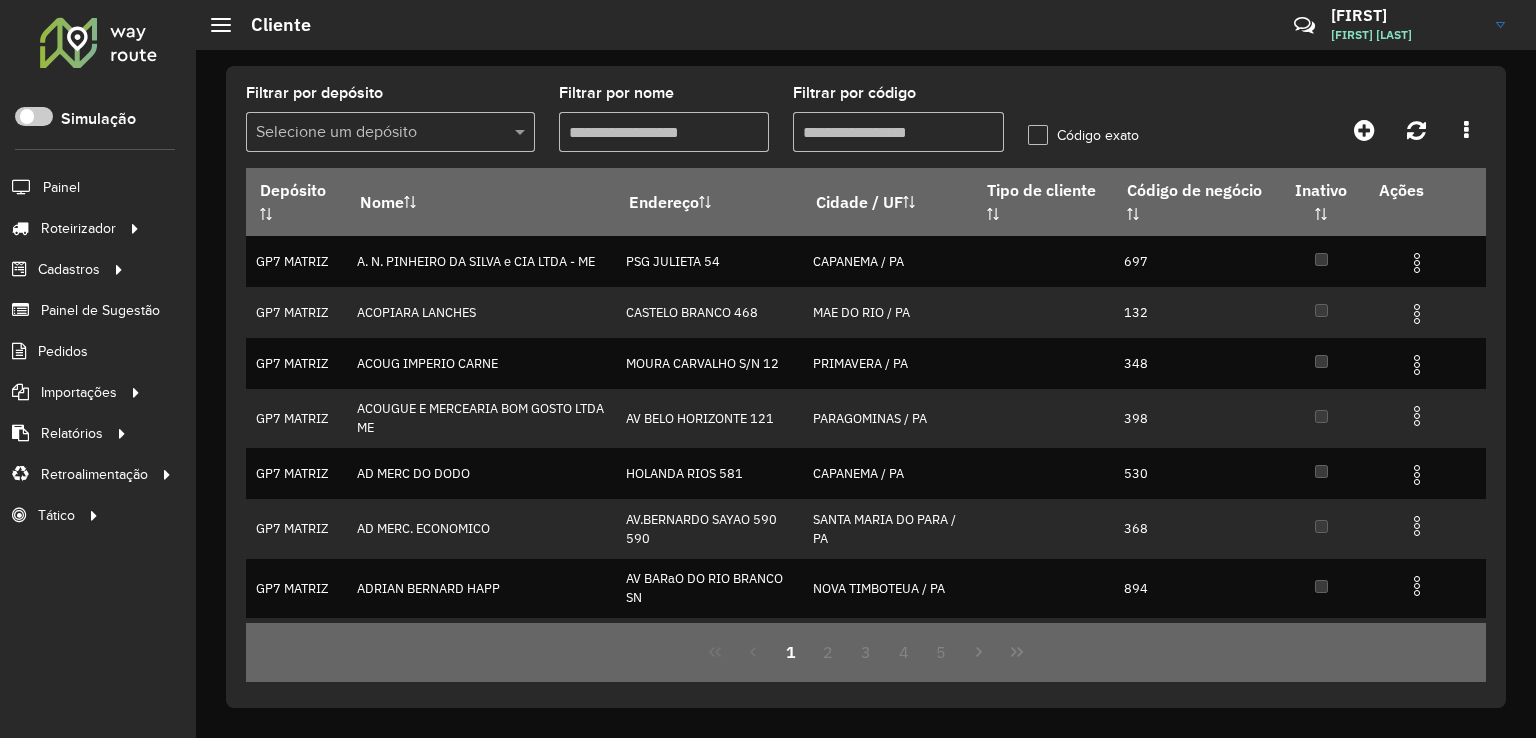 click on "Filtrar por código" at bounding box center [898, 132] 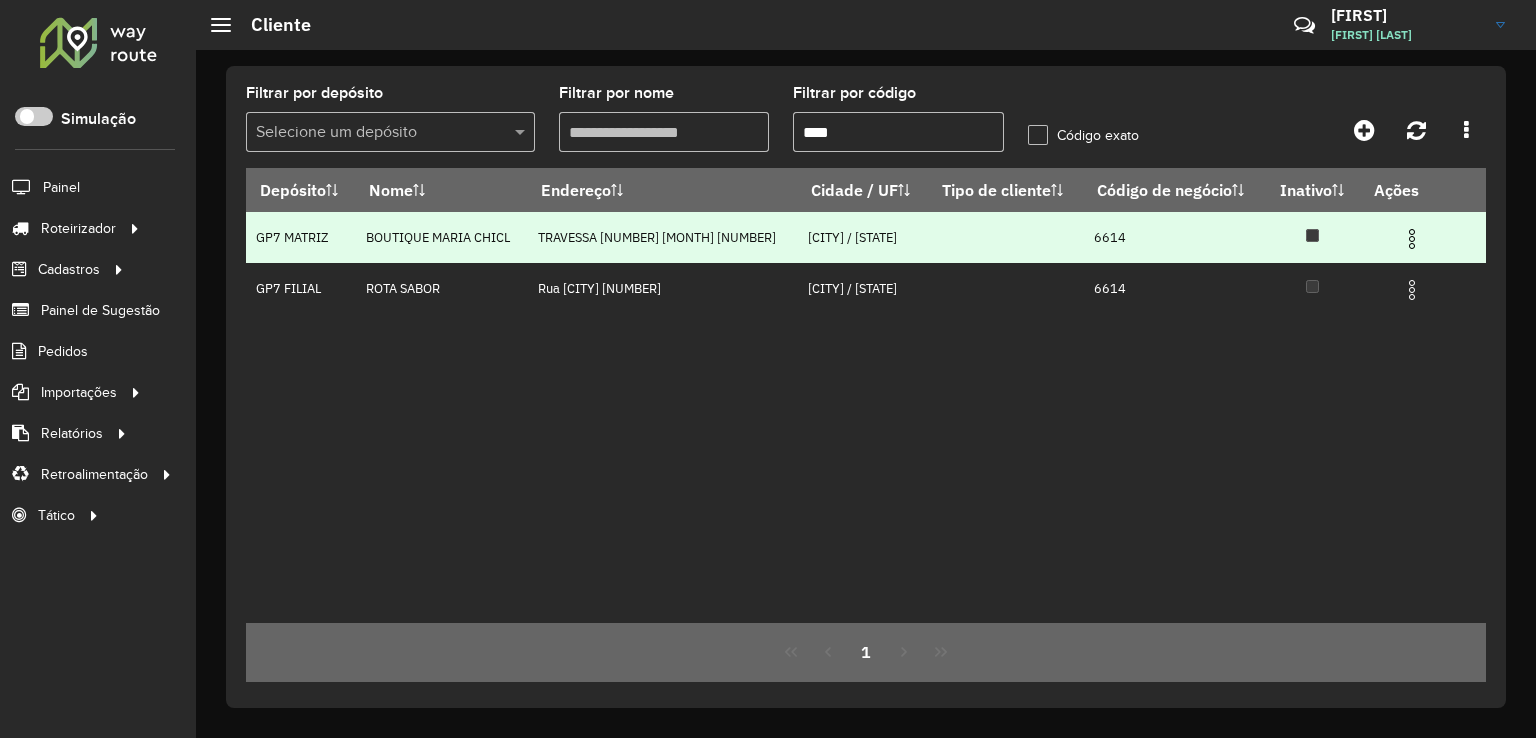 type on "****" 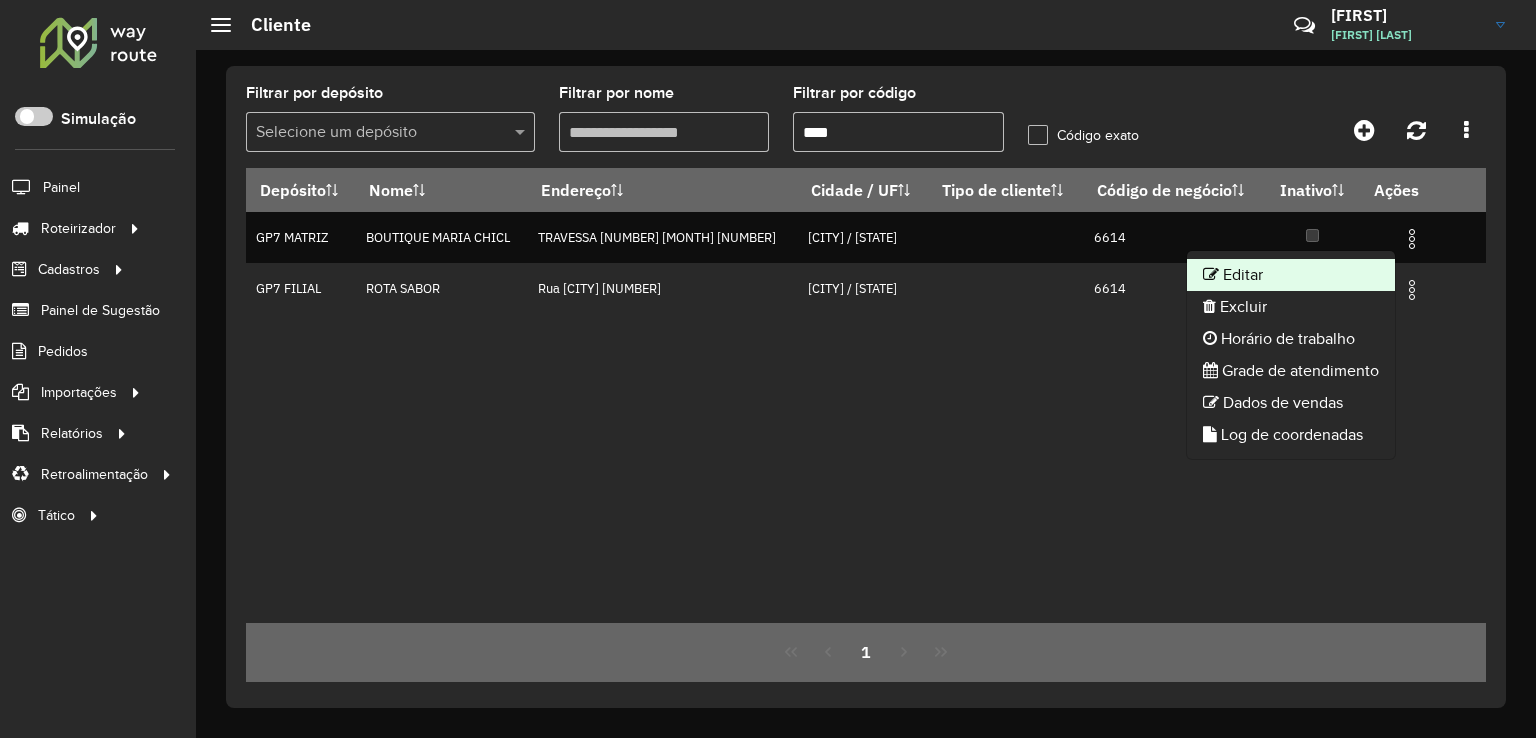 click on "Editar" 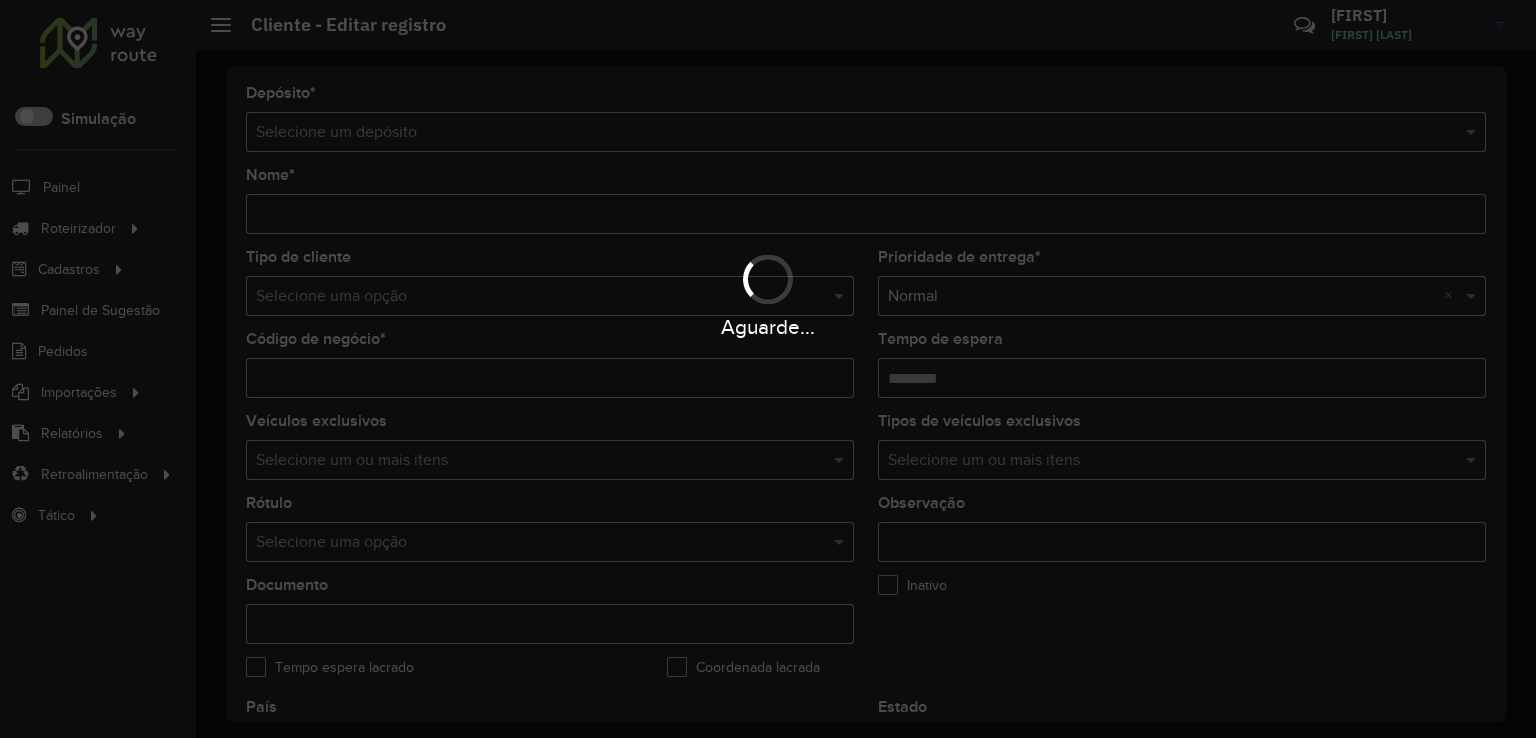 type on "**********" 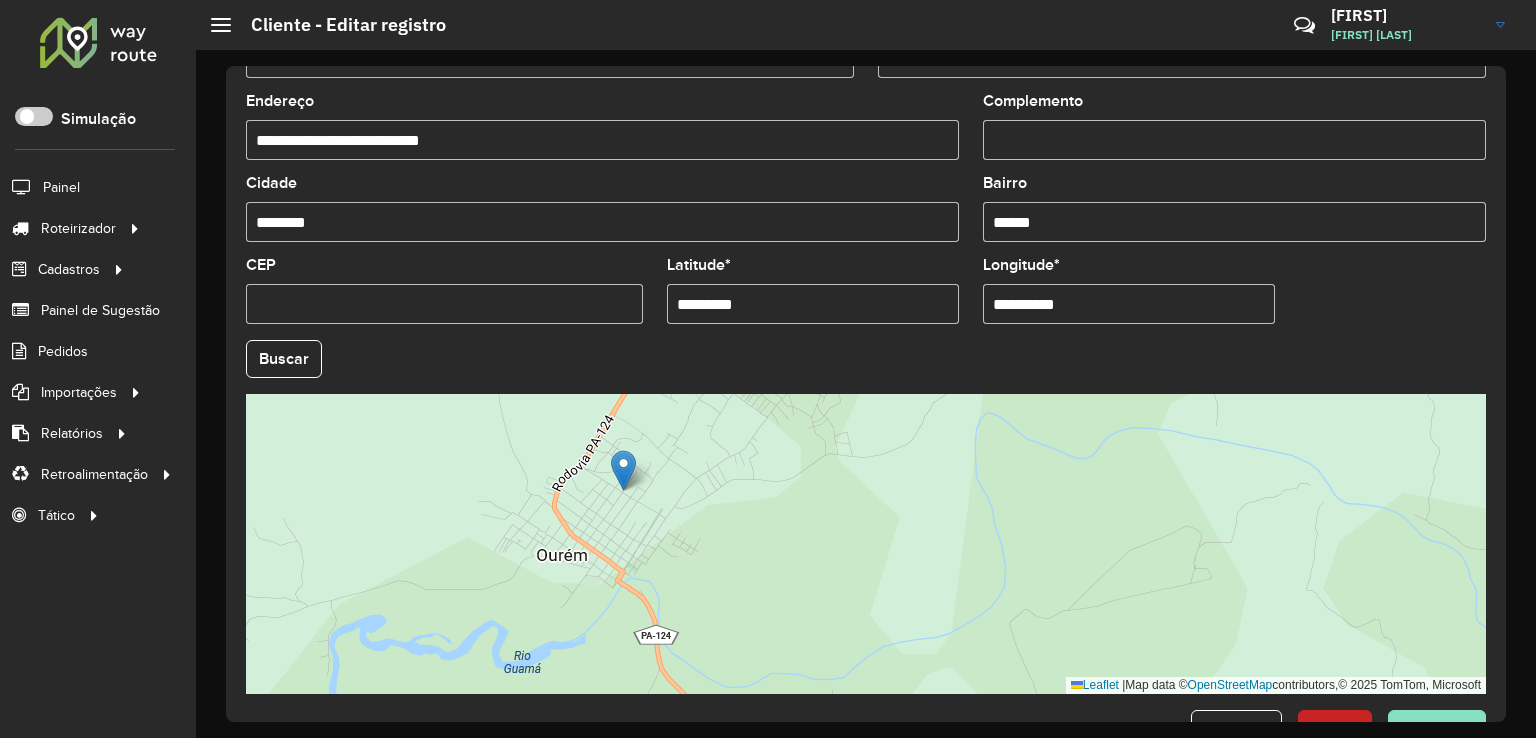 scroll, scrollTop: 742, scrollLeft: 0, axis: vertical 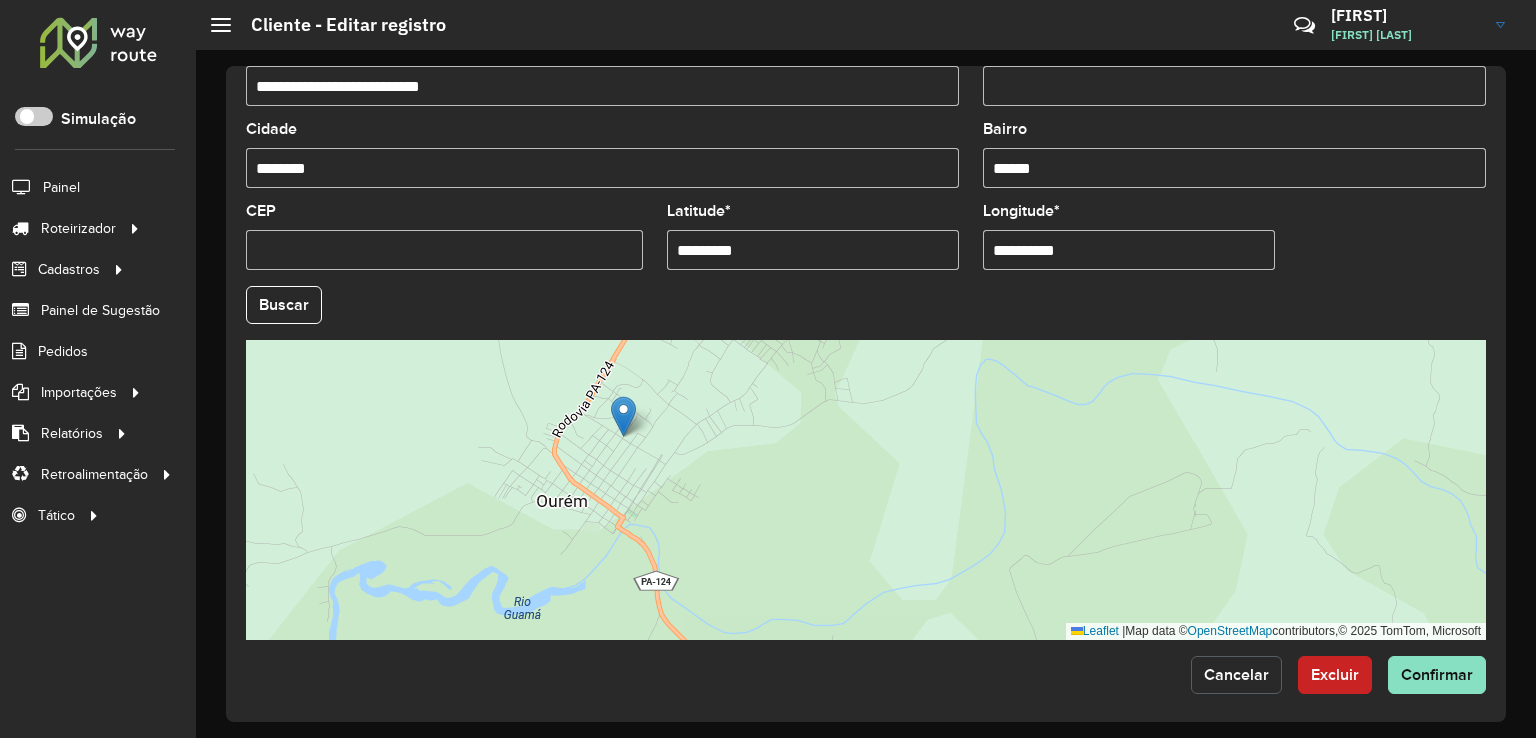 click on "Cancelar" 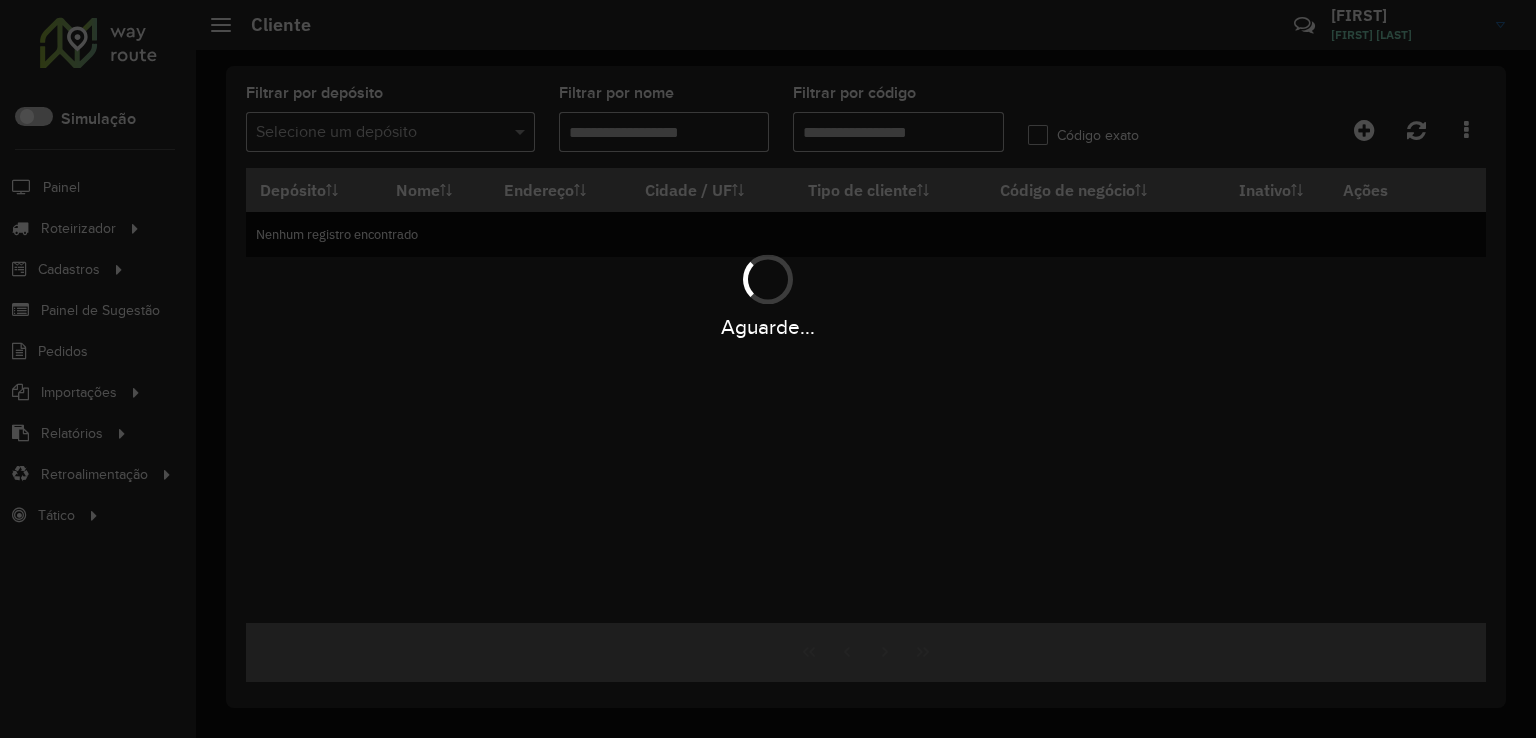 type on "****" 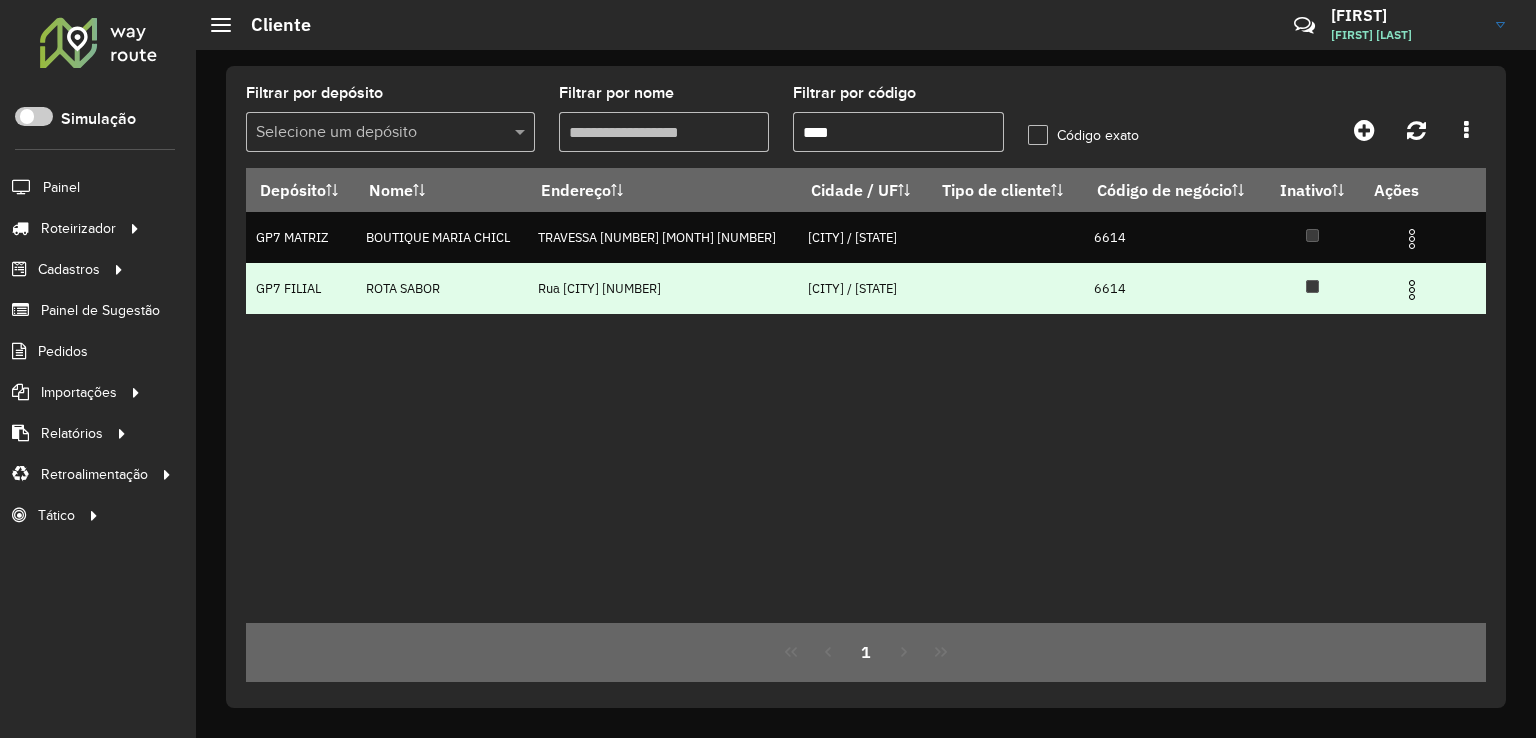 click at bounding box center [1412, 290] 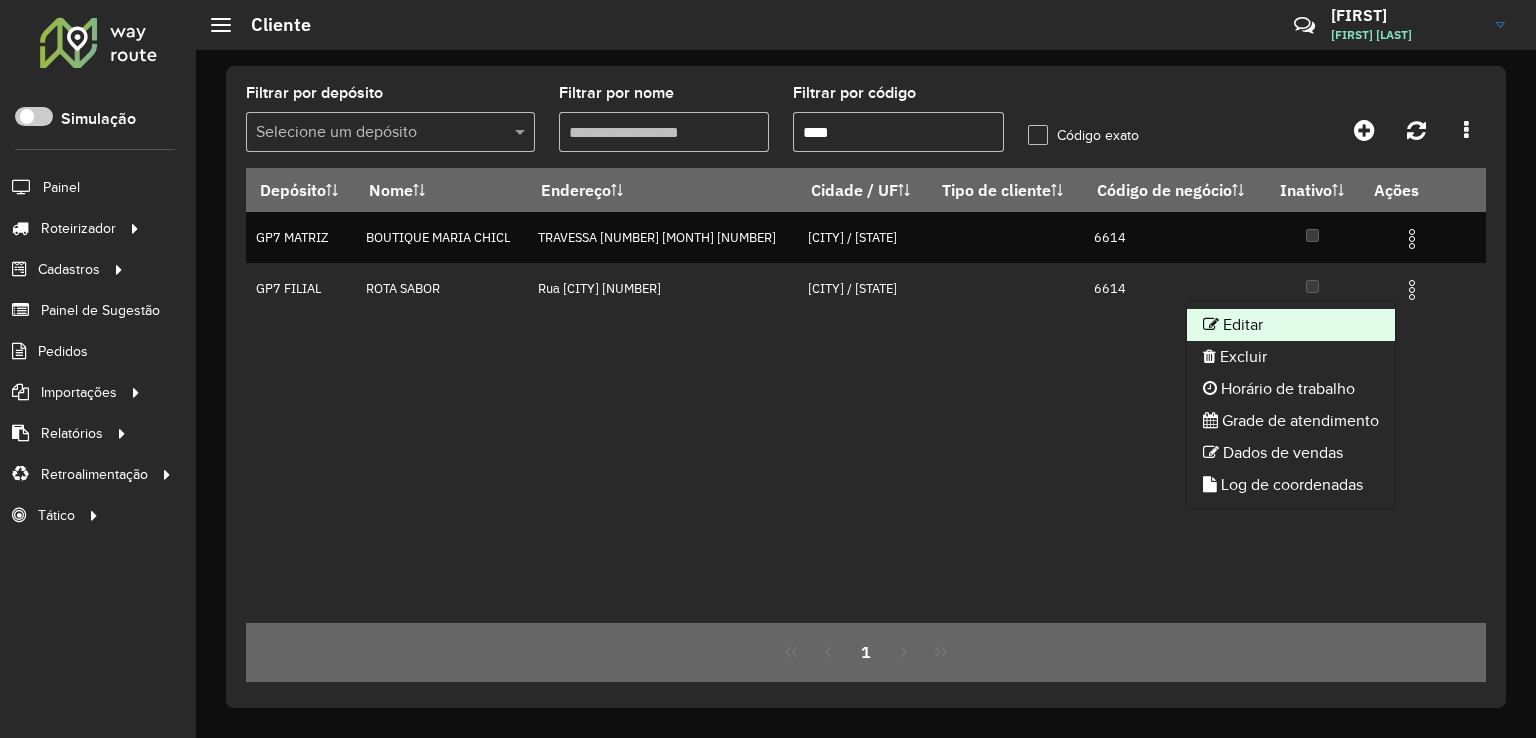click on "Editar" 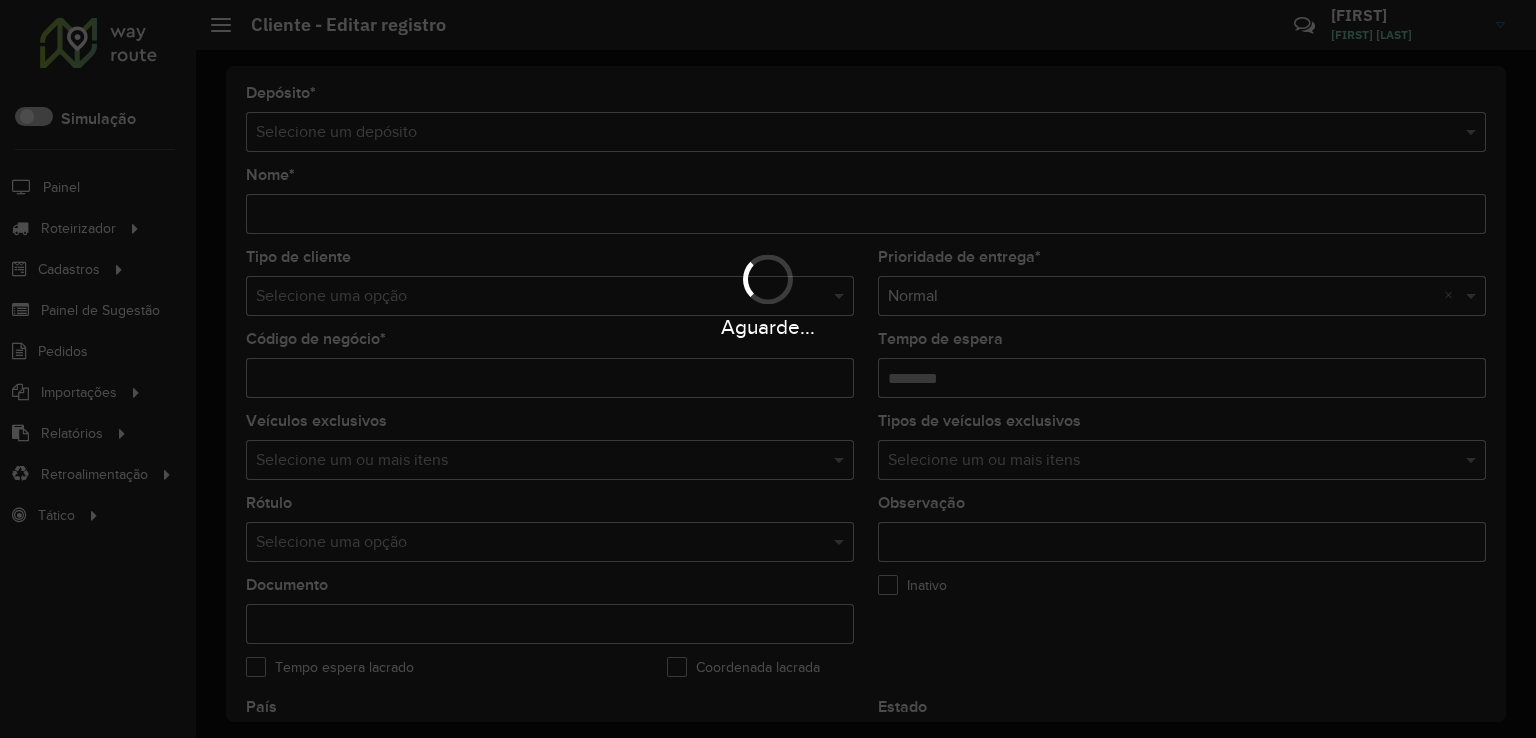 type on "**********" 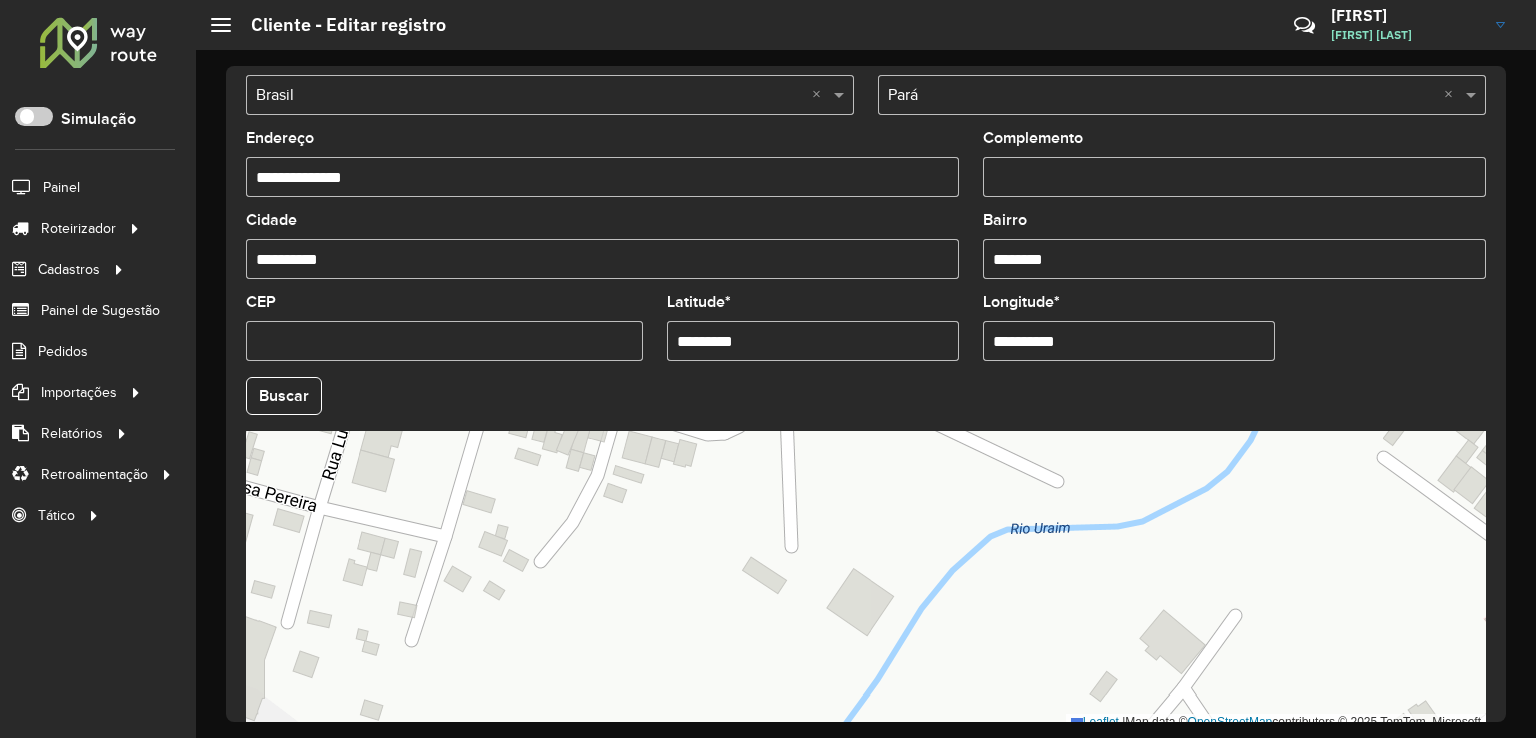 scroll, scrollTop: 700, scrollLeft: 0, axis: vertical 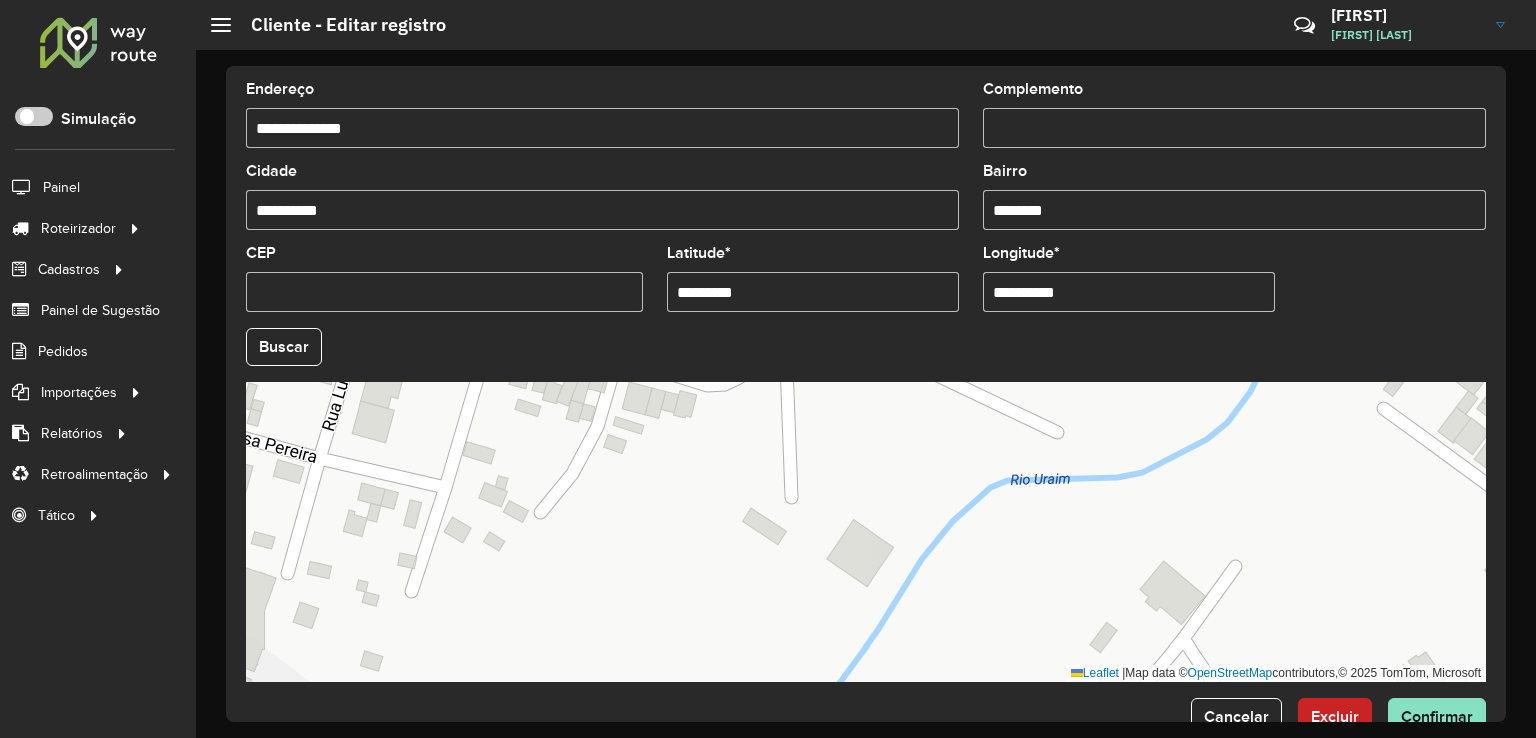 click on "Latitude  * *********" 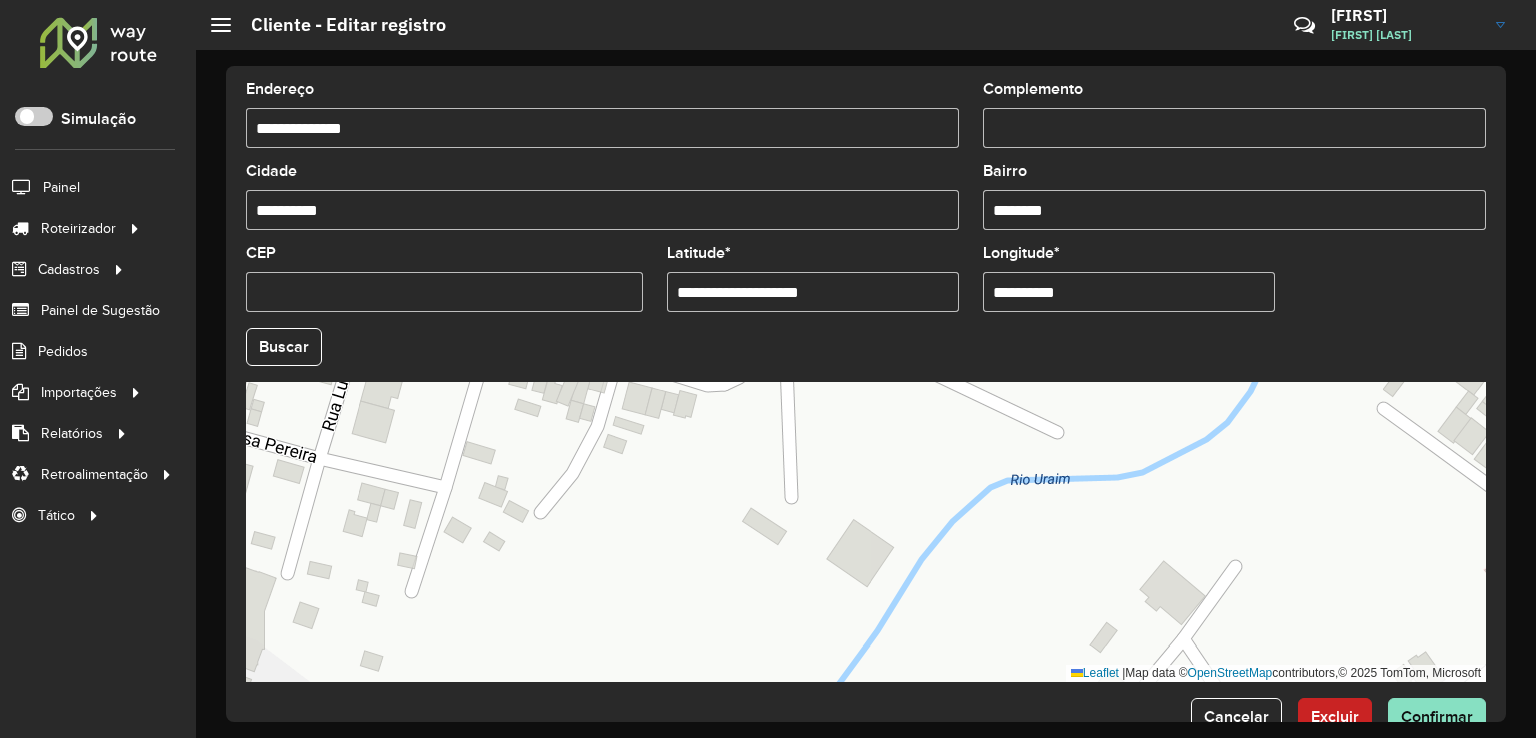 drag, startPoint x: 847, startPoint y: 282, endPoint x: 751, endPoint y: 273, distance: 96.42095 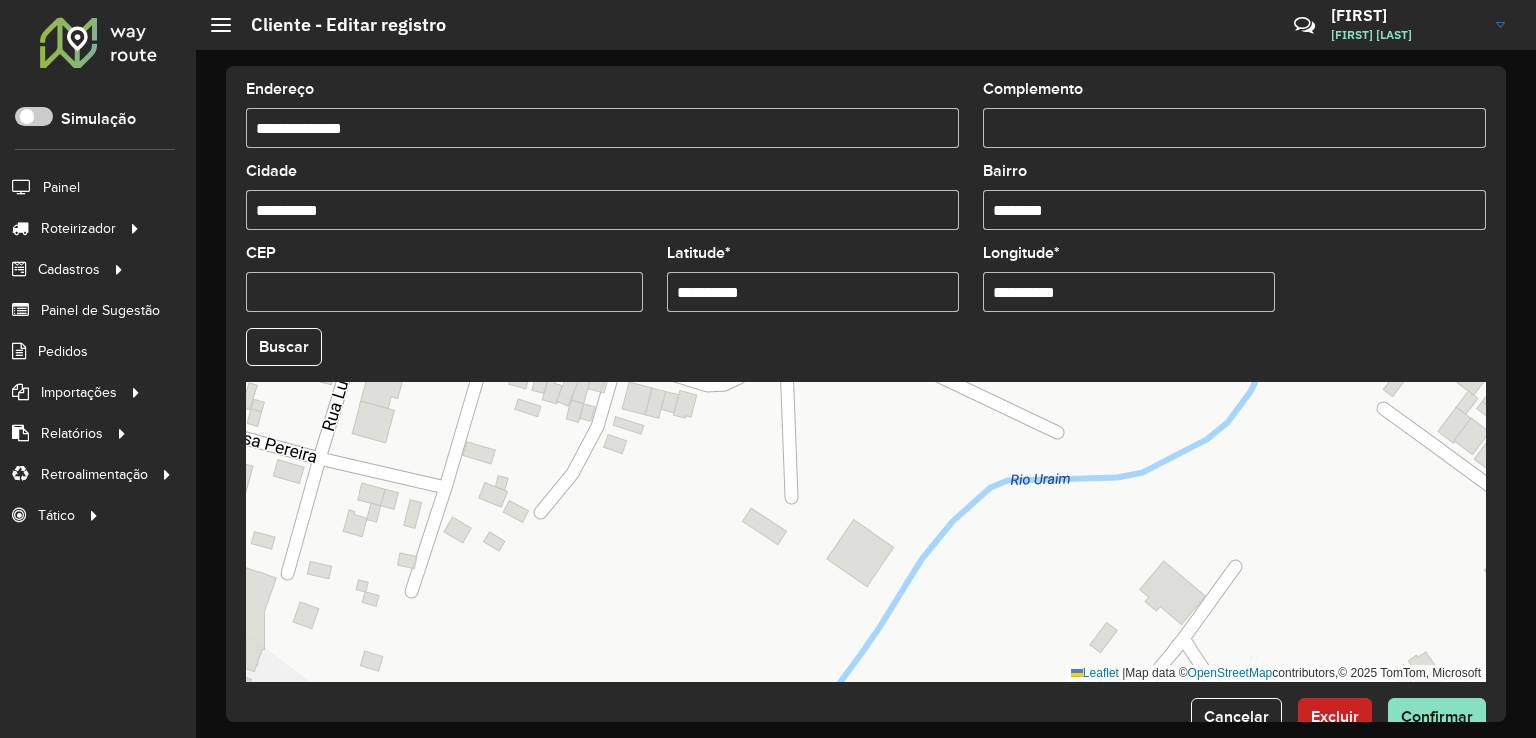 type on "**********" 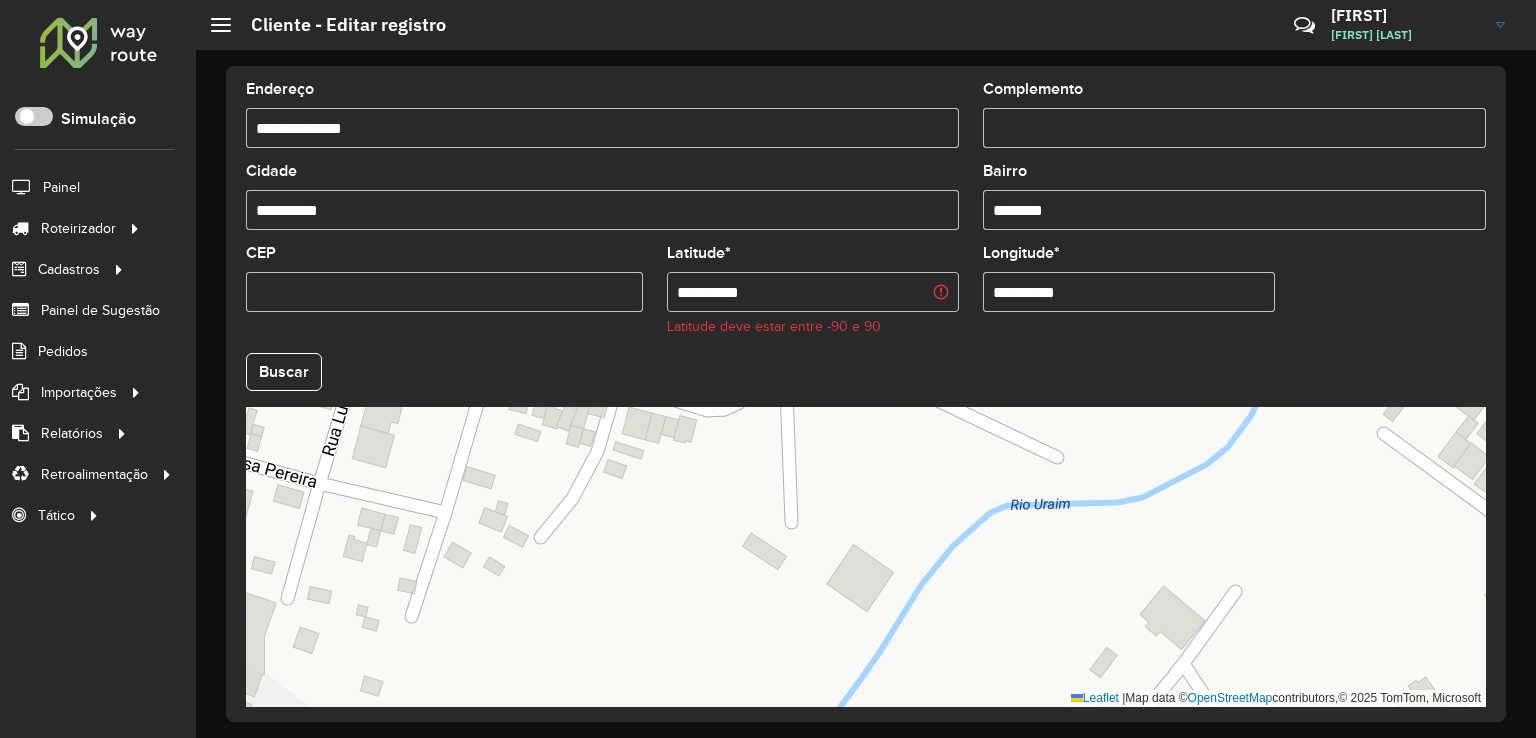 drag, startPoint x: 1062, startPoint y: 277, endPoint x: 779, endPoint y: 277, distance: 283 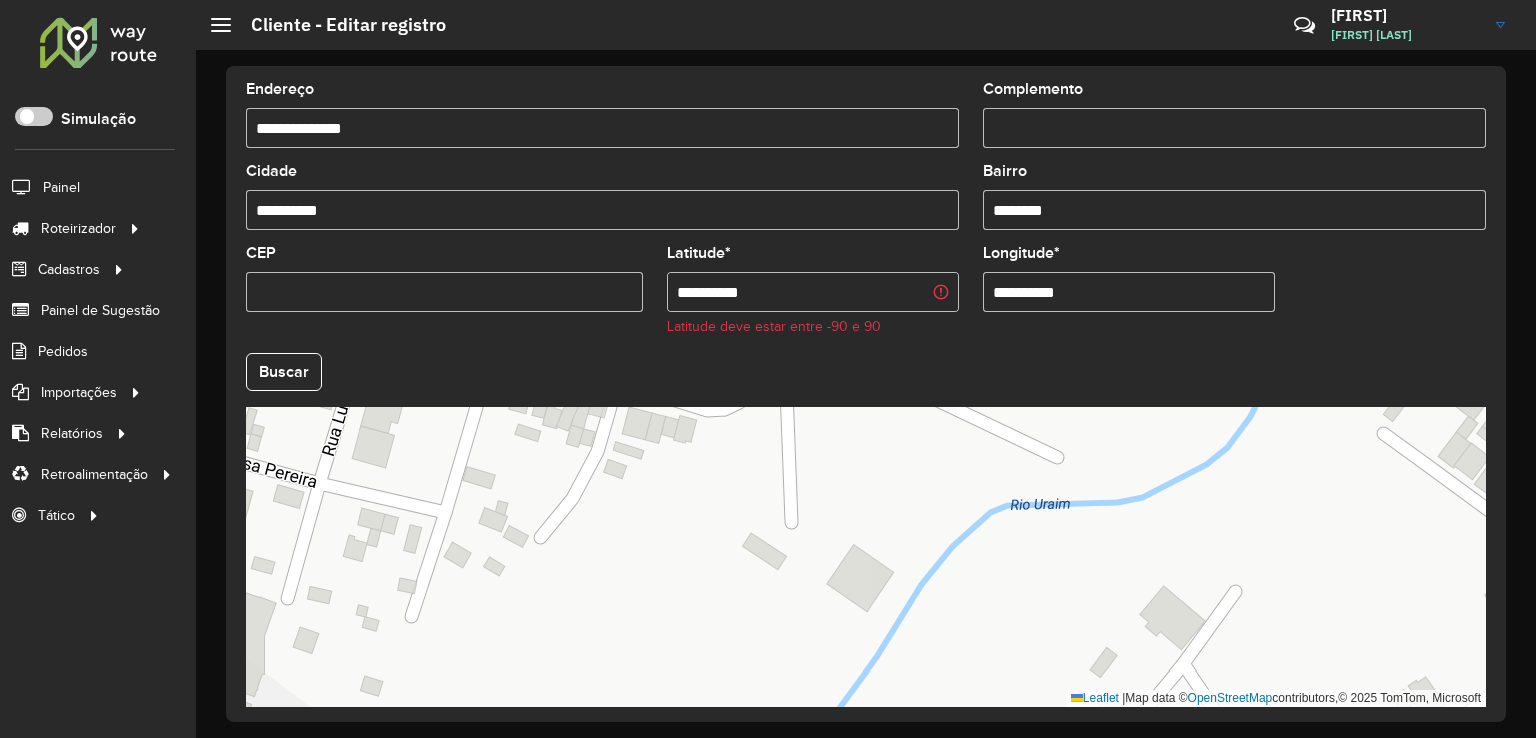 drag, startPoint x: 1074, startPoint y: 281, endPoint x: 928, endPoint y: 272, distance: 146.27713 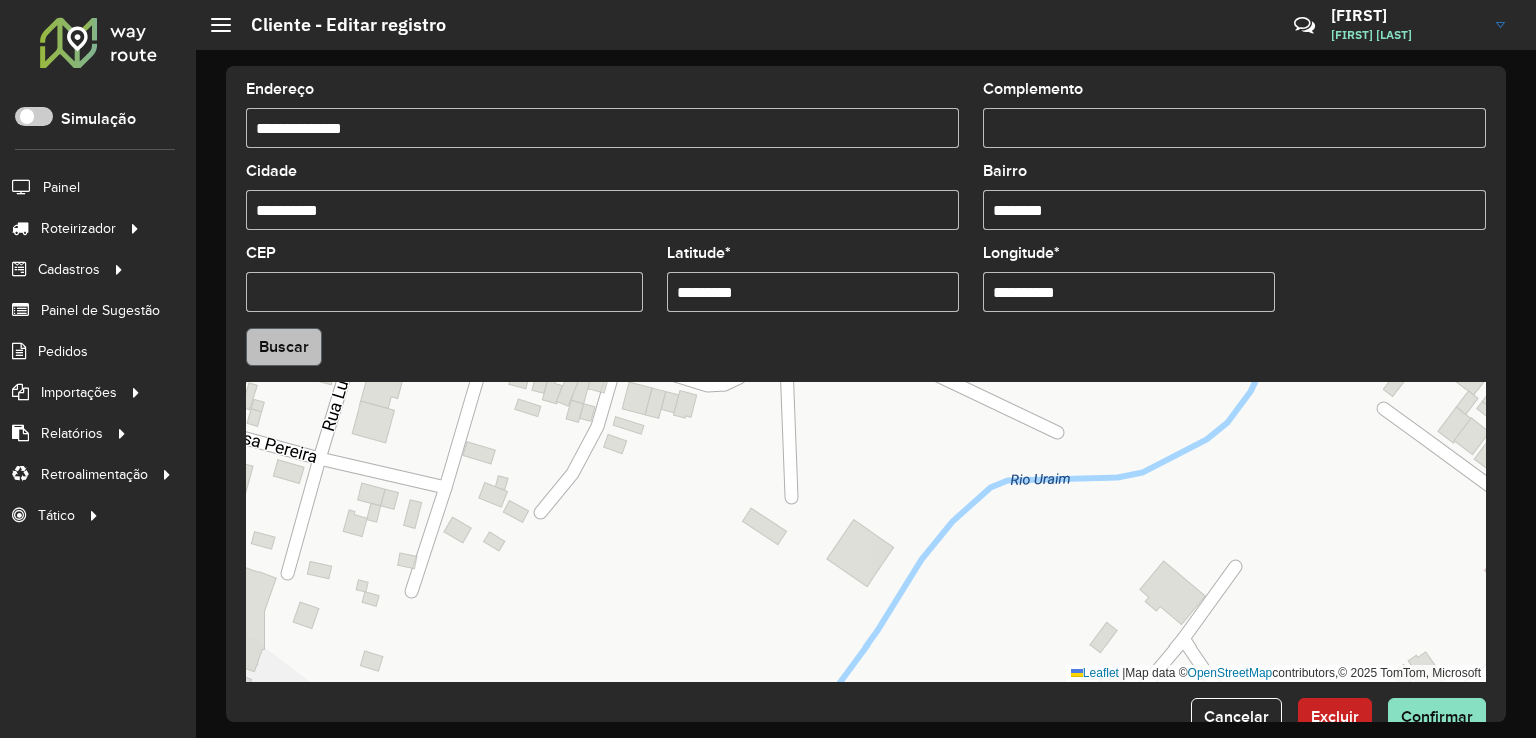 type on "*********" 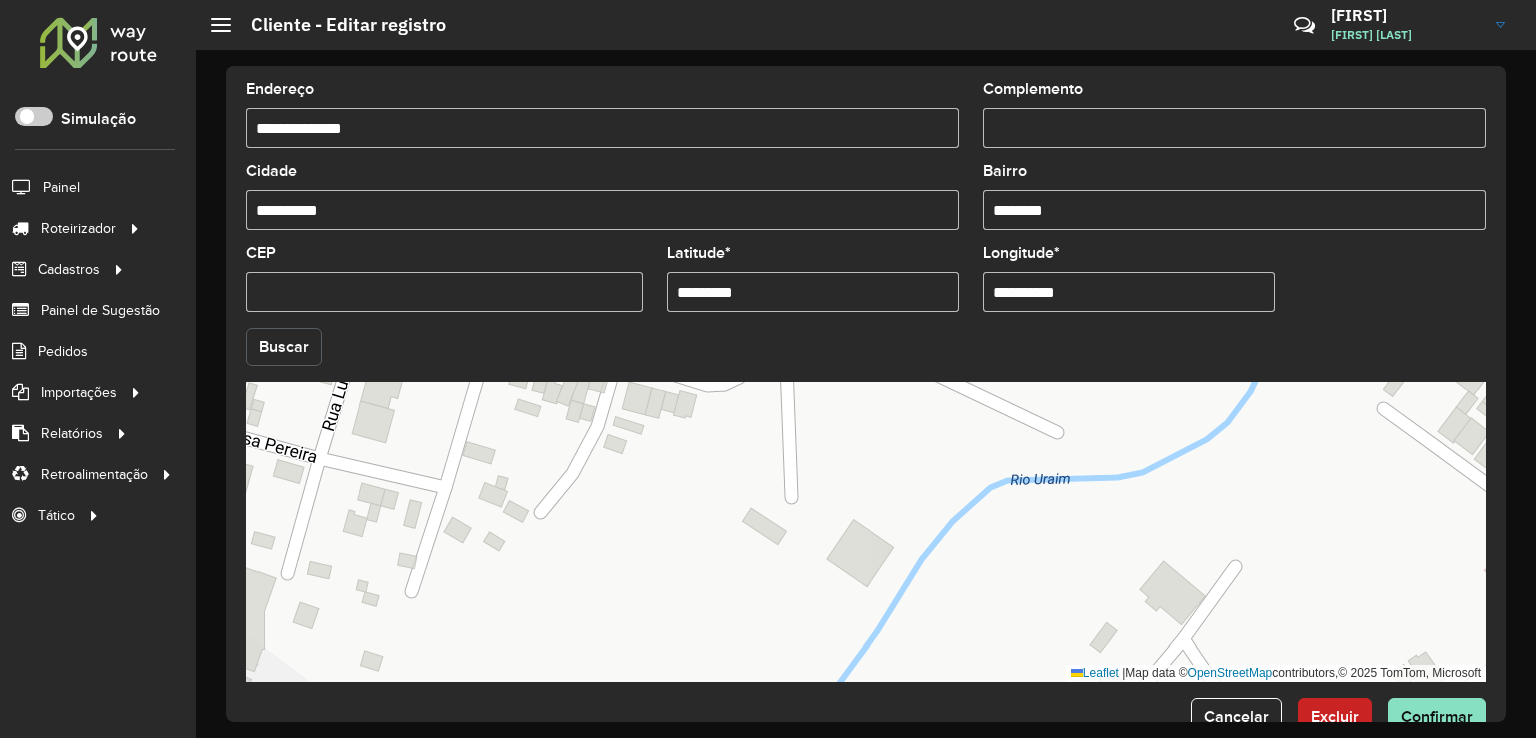 click on "Aguarde...  Pop-up bloqueado!  Seu navegador bloqueou automáticamente a abertura de uma nova janela.   Acesse as configurações e adicione o endereço do sistema a lista de permissão.   Fechar  Roteirizador AmbevTech Simulação Painel Roteirizador Entregas Vendas Cadastros Checkpoint Classificações de venda Cliente Condição de pagamento Consulta de setores Depósito Disponibilidade de veículos Fator tipo de produto Gabarito planner Grupo Rota Fator Tipo Produto Grupo de Depósito Grupo de rotas exclusiva Grupo de setores Jornada Jornada RN Layout integração Modelo Motorista Multi Depósito Painel de sugestão Parada Pedágio Perfil de Vendedor Ponto de apoio Ponto de apoio FAD Prioridade pedido Produto Restrição de Atendimento Planner Rodízio de placa Rota exclusiva FAD Rótulo Setor Setor Planner Tempo de parada de refeição Tipo de cliente Tipo de veículo Tipo de veículo RN Transportadora Usuário Vendedor Veículo Painel de Sugestão Pedidos Importações Classificação e volume de venda" at bounding box center (768, 369) 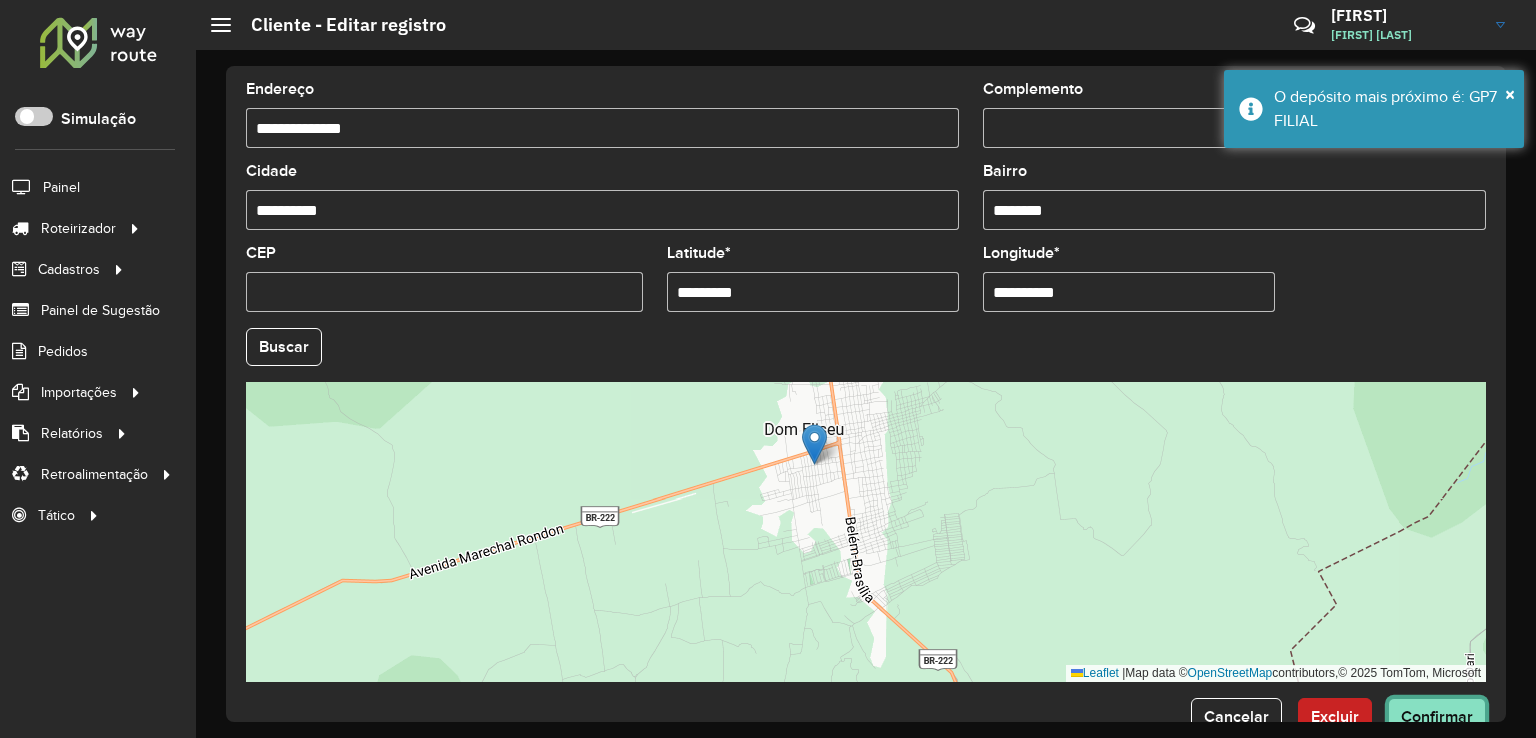 click on "Confirmar" 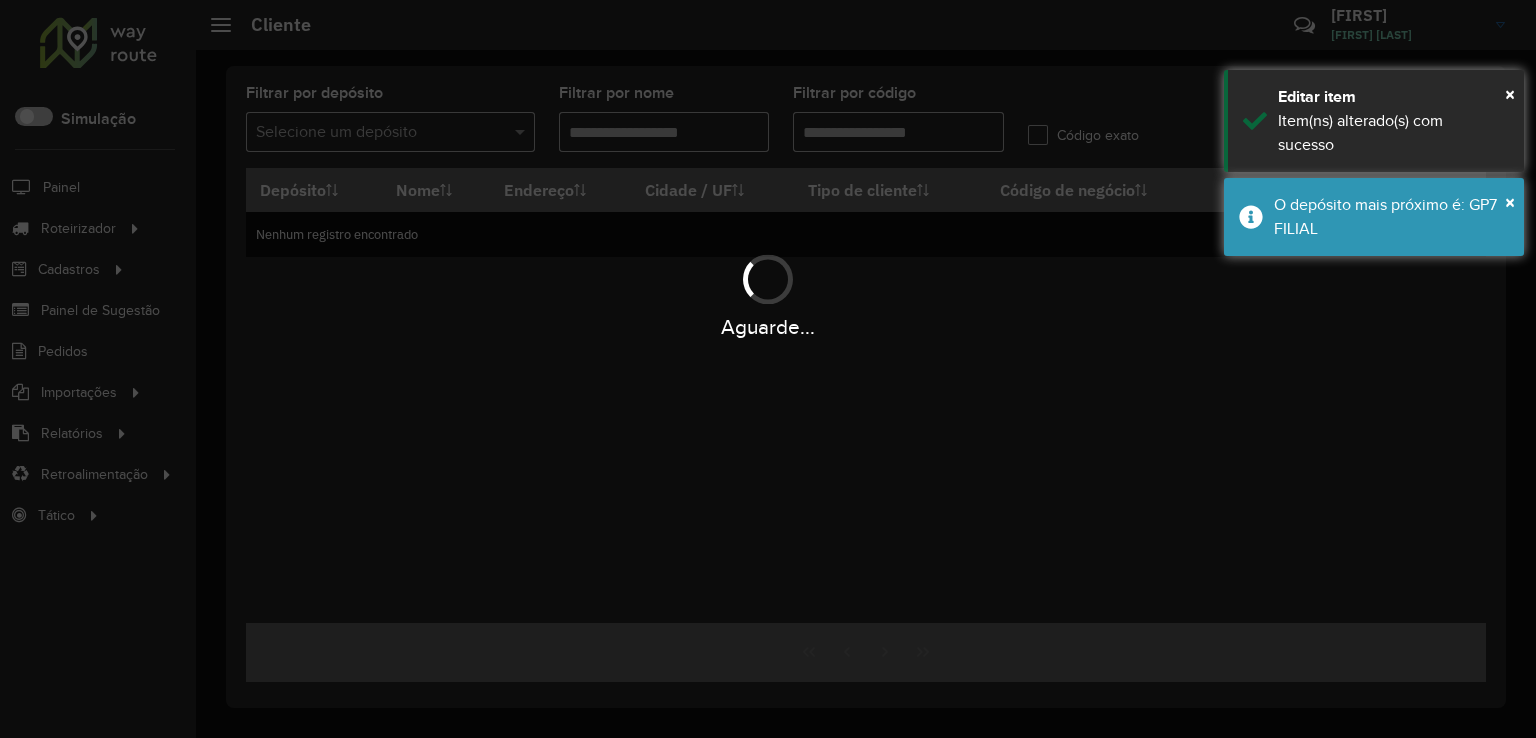 type on "****" 